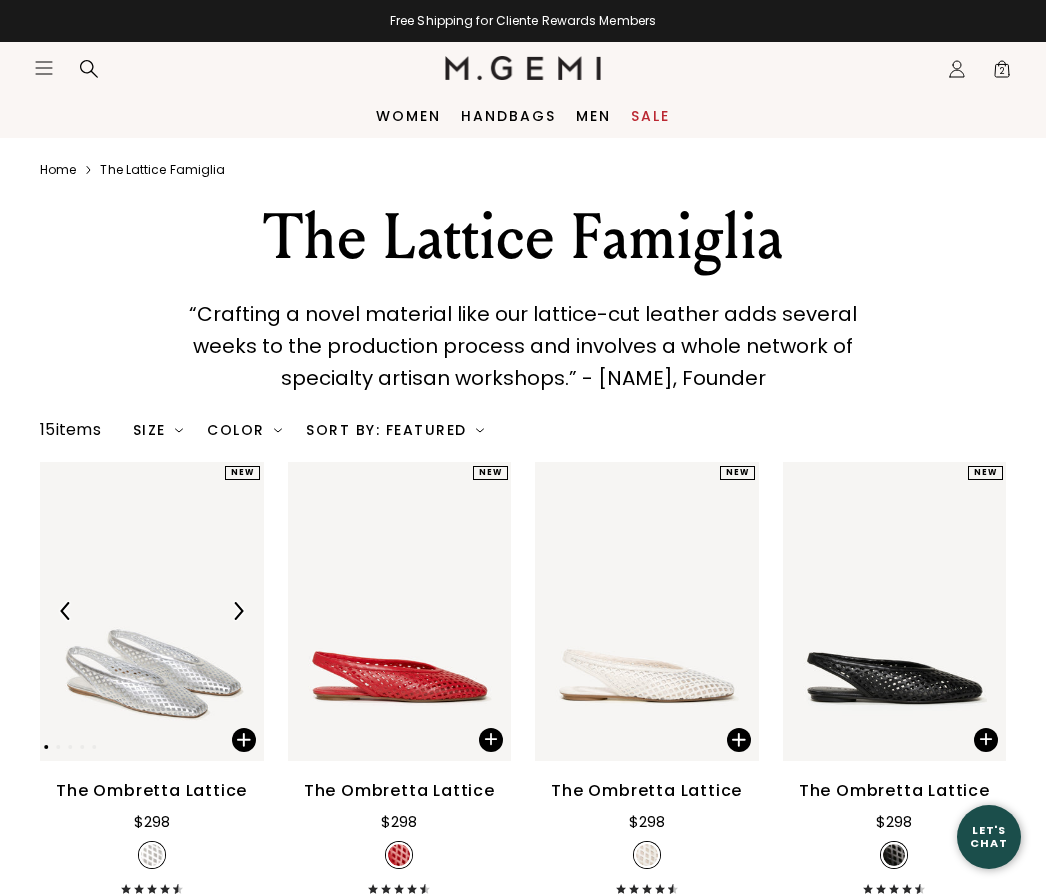 scroll, scrollTop: 0, scrollLeft: 0, axis: both 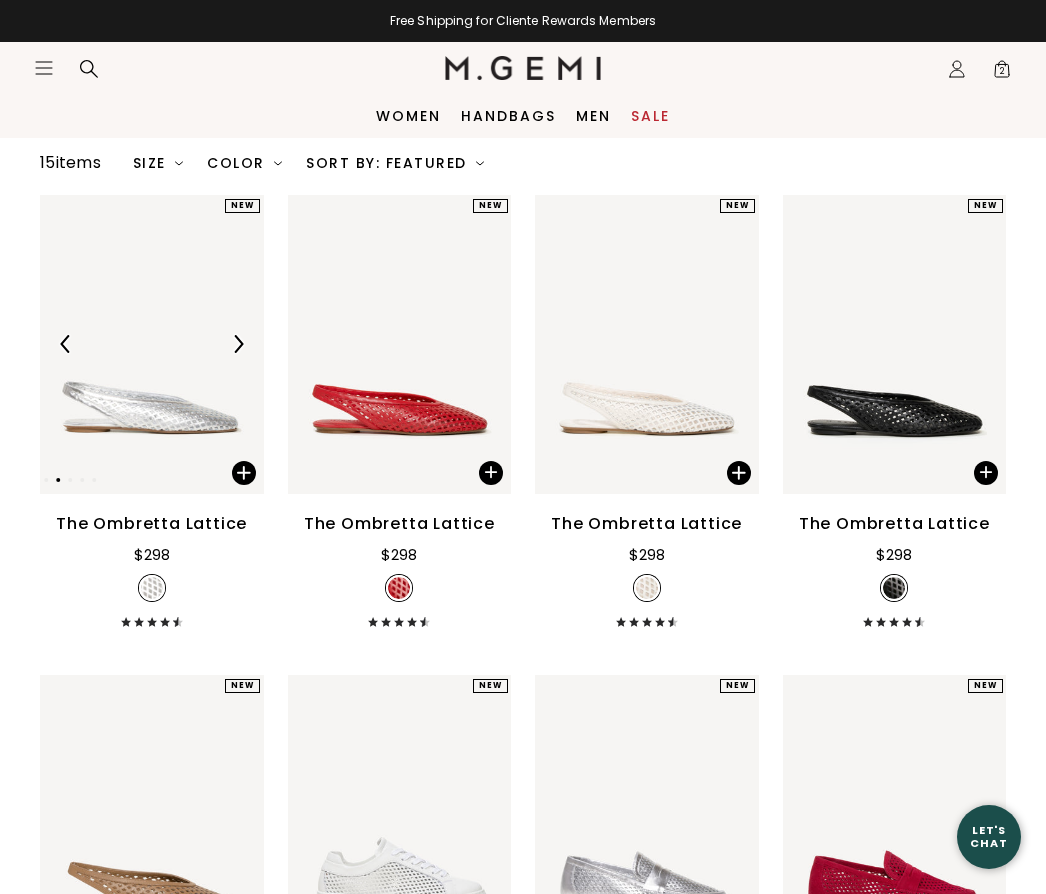 click on "Sale" at bounding box center [650, 116] 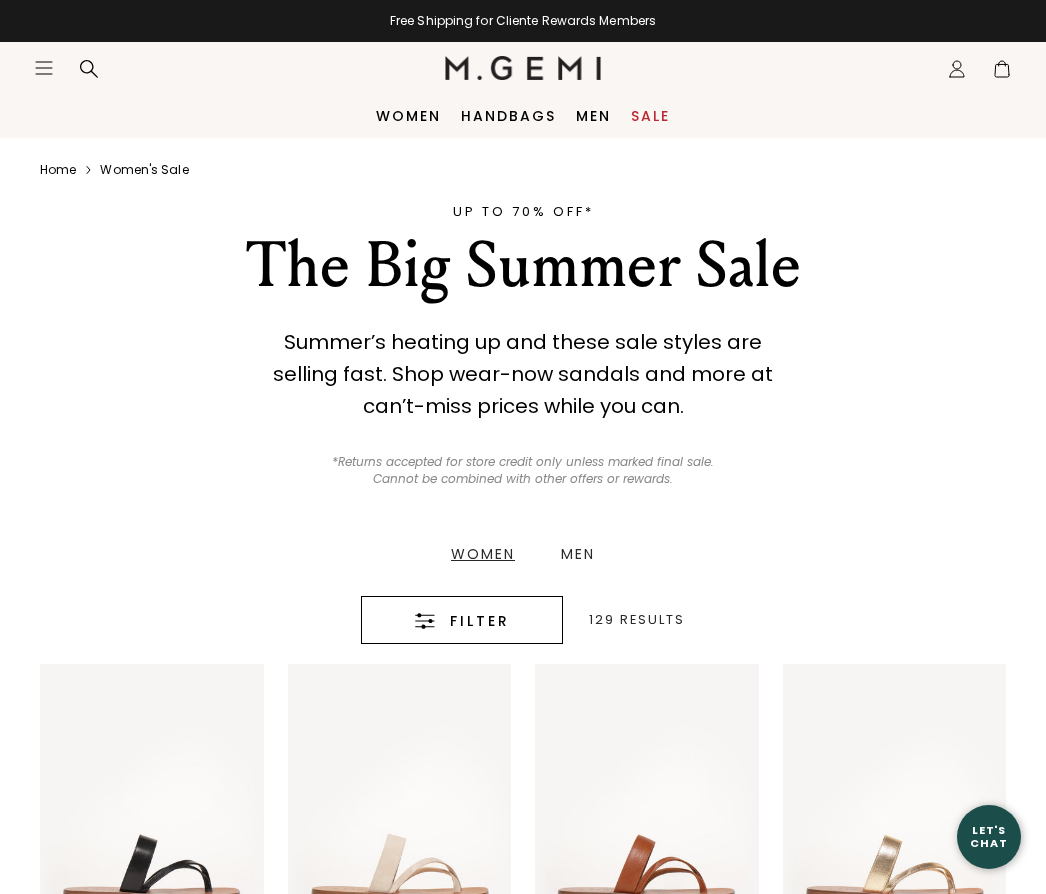 scroll, scrollTop: 0, scrollLeft: 0, axis: both 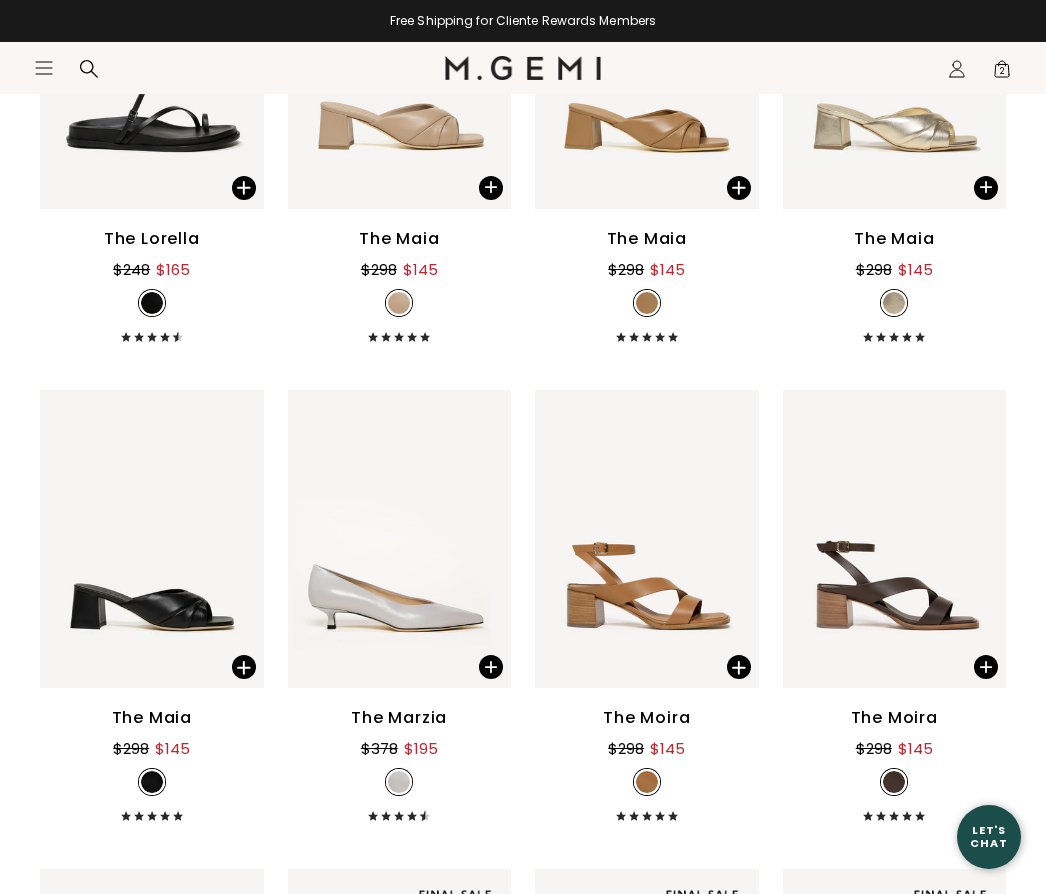 click at bounding box center [478, 659] 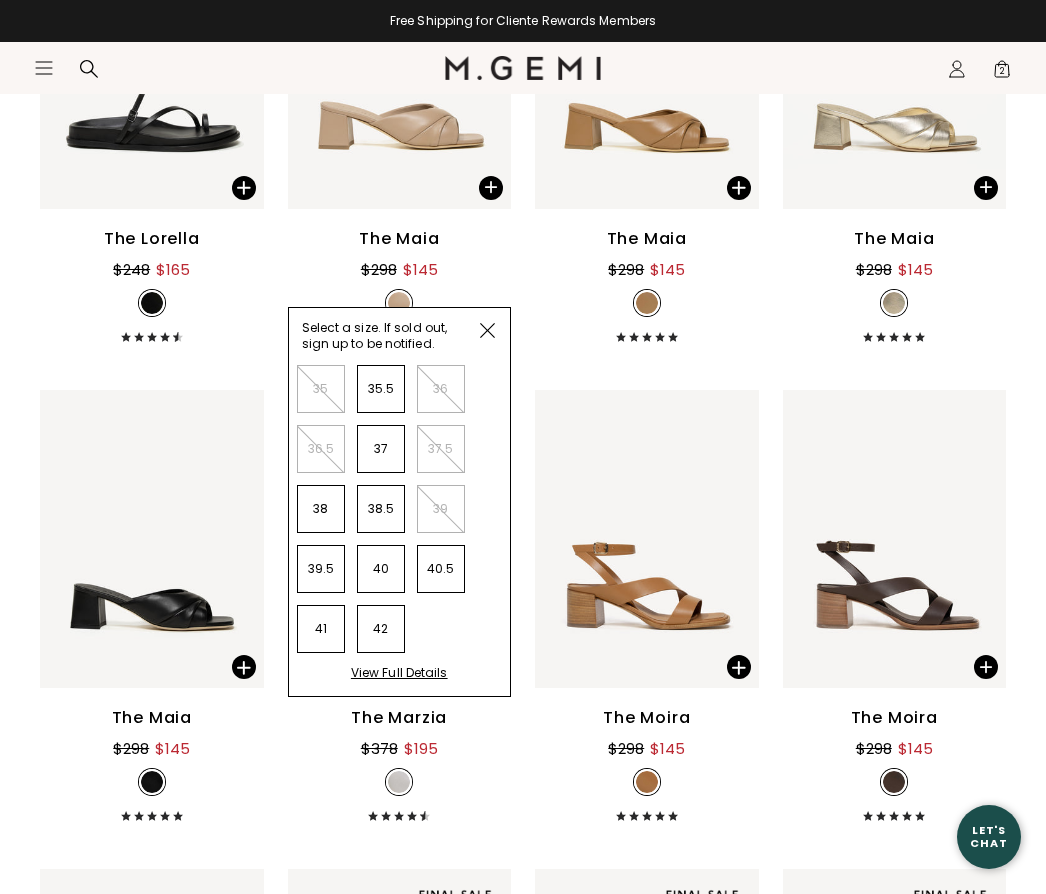 click on "View Full Details" at bounding box center (399, 680) 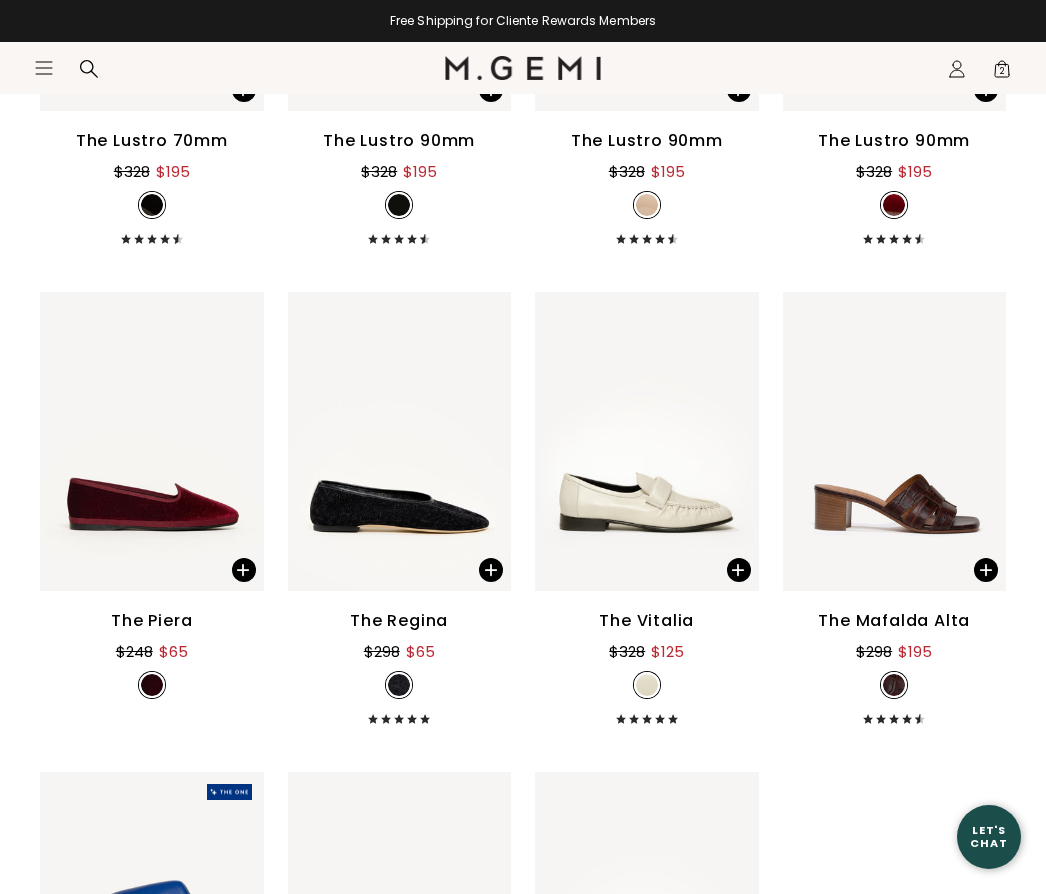 scroll, scrollTop: 14848, scrollLeft: 0, axis: vertical 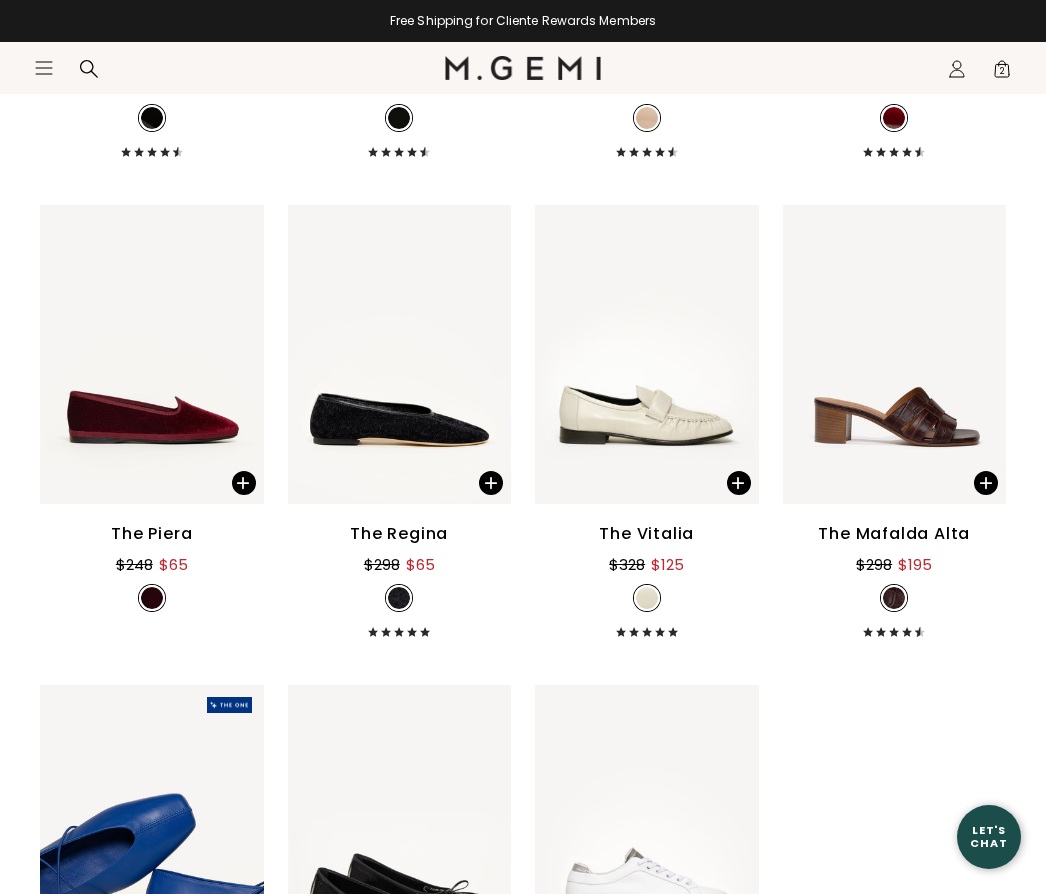 click on "The Regina $298 $65" at bounding box center [400, 579] 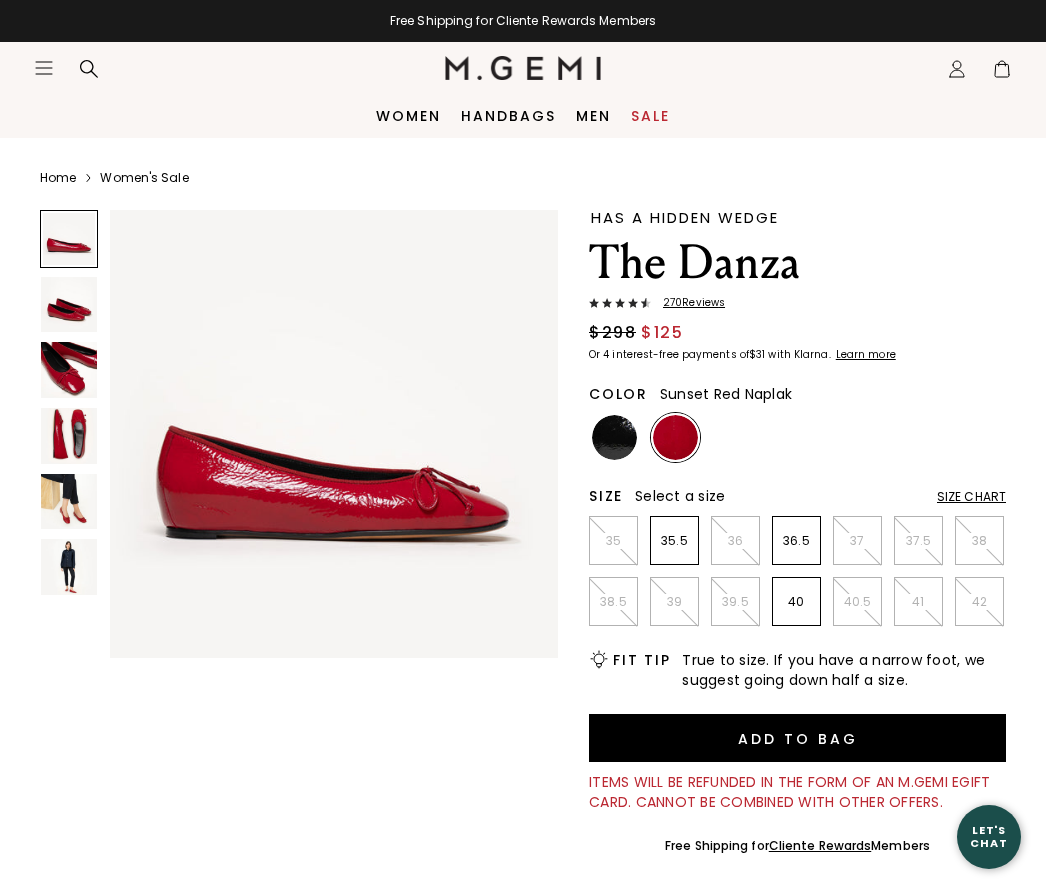 scroll, scrollTop: 0, scrollLeft: 0, axis: both 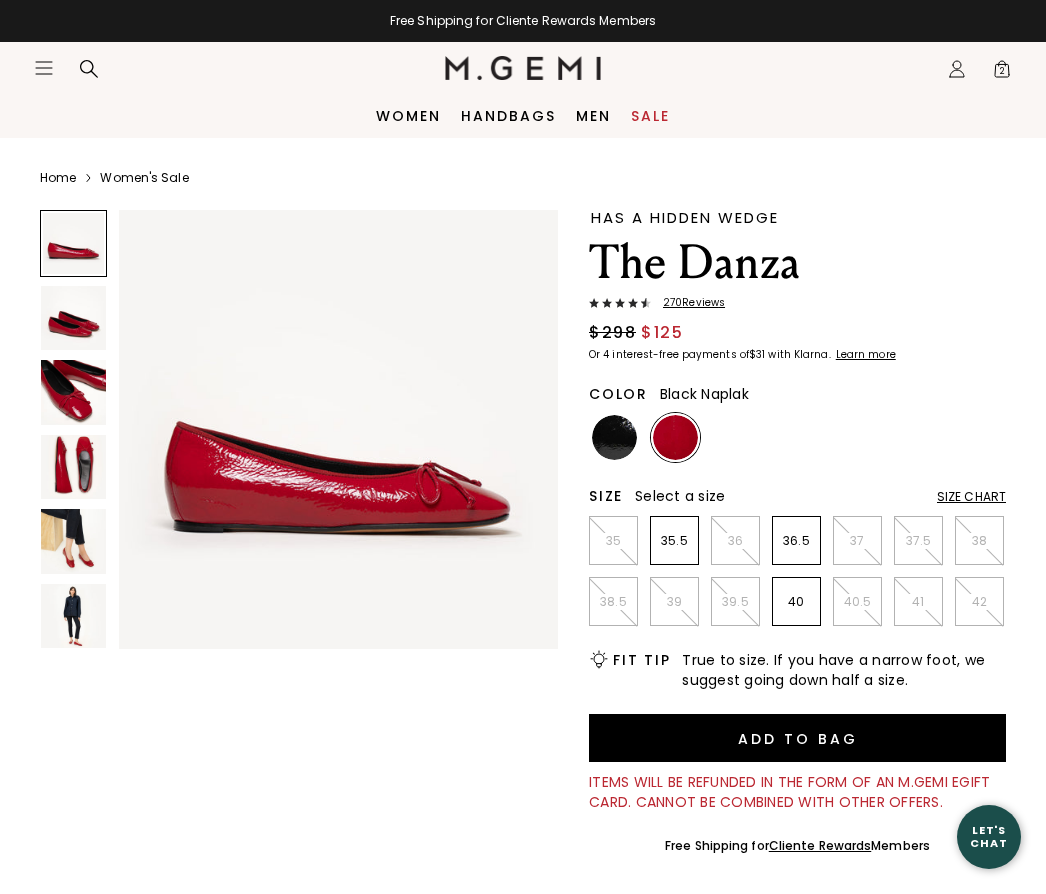 click at bounding box center [614, 437] 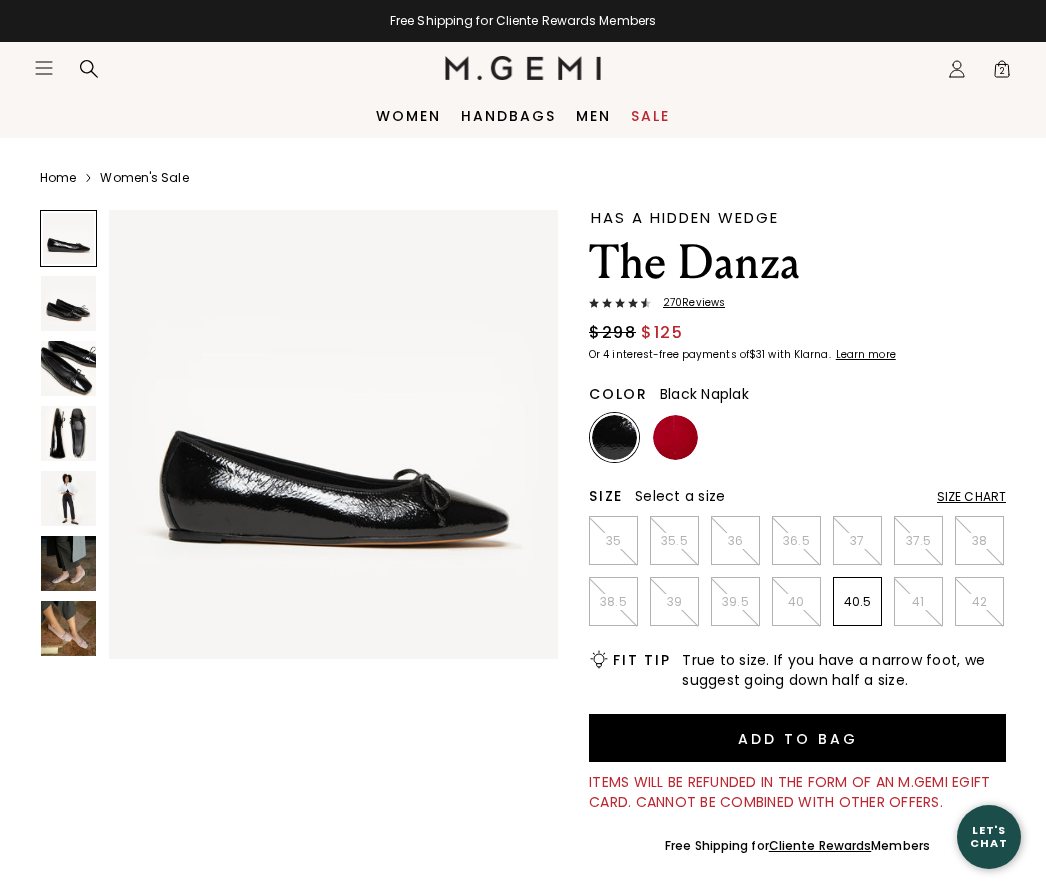 scroll, scrollTop: 0, scrollLeft: 0, axis: both 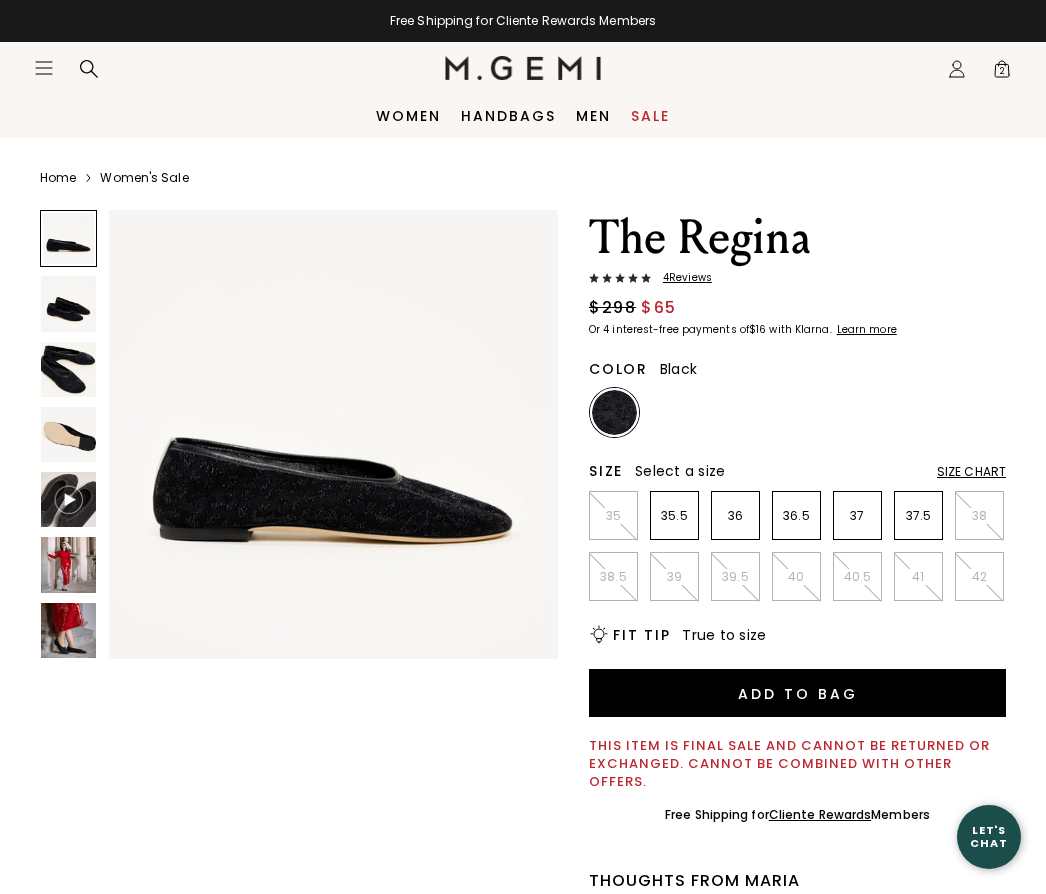 click on "2" at bounding box center [1002, 73] 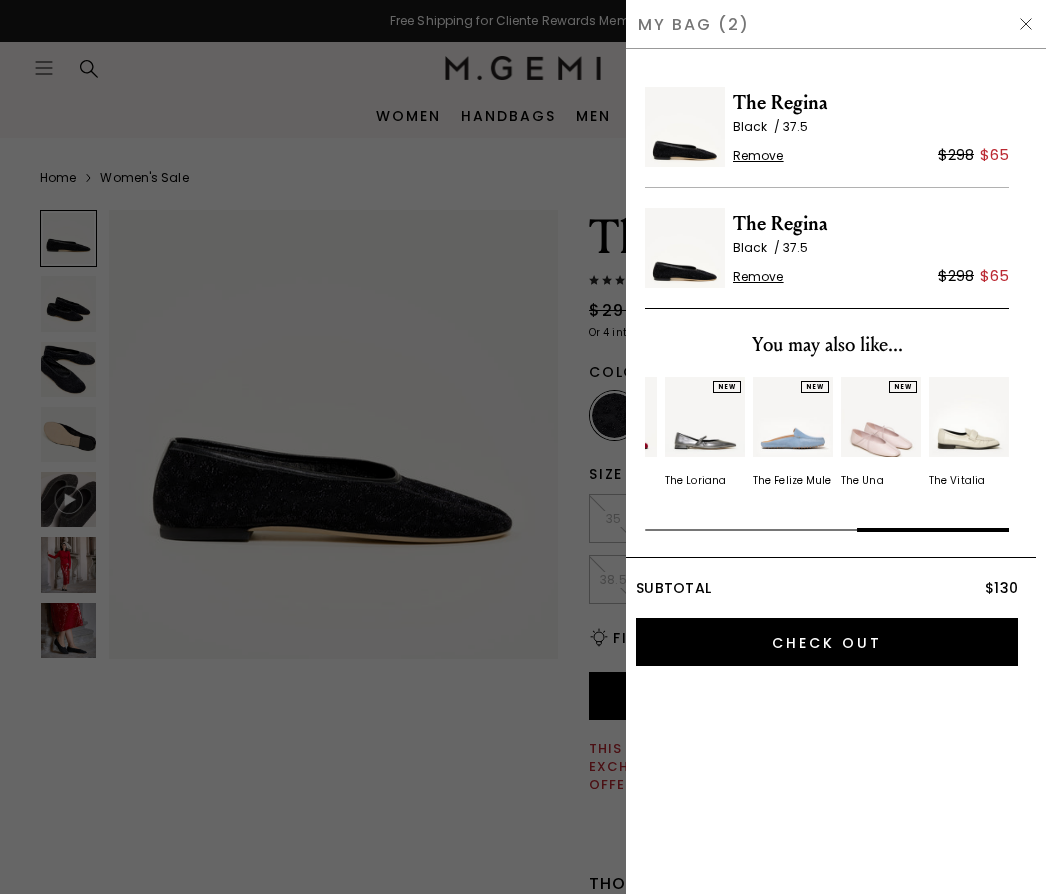 click on "The [PERSON] 37.5 Remove $298 $65" at bounding box center (827, 248) 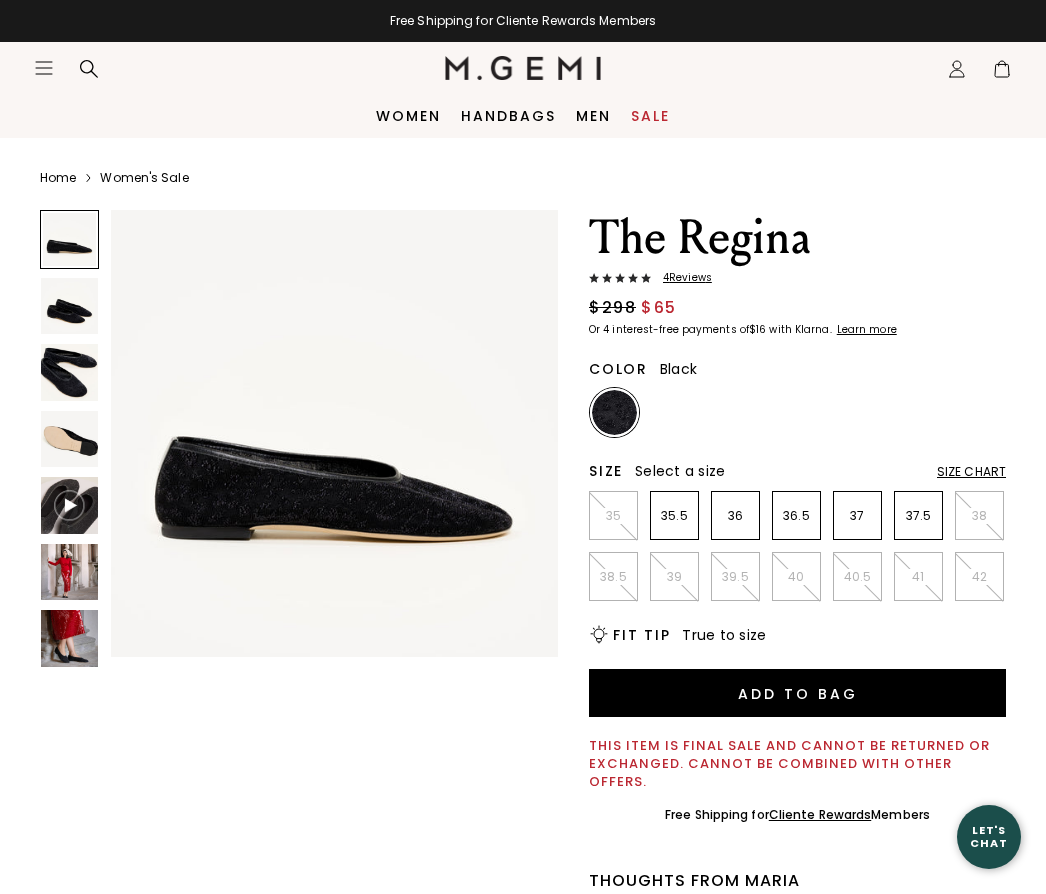 scroll, scrollTop: 0, scrollLeft: 0, axis: both 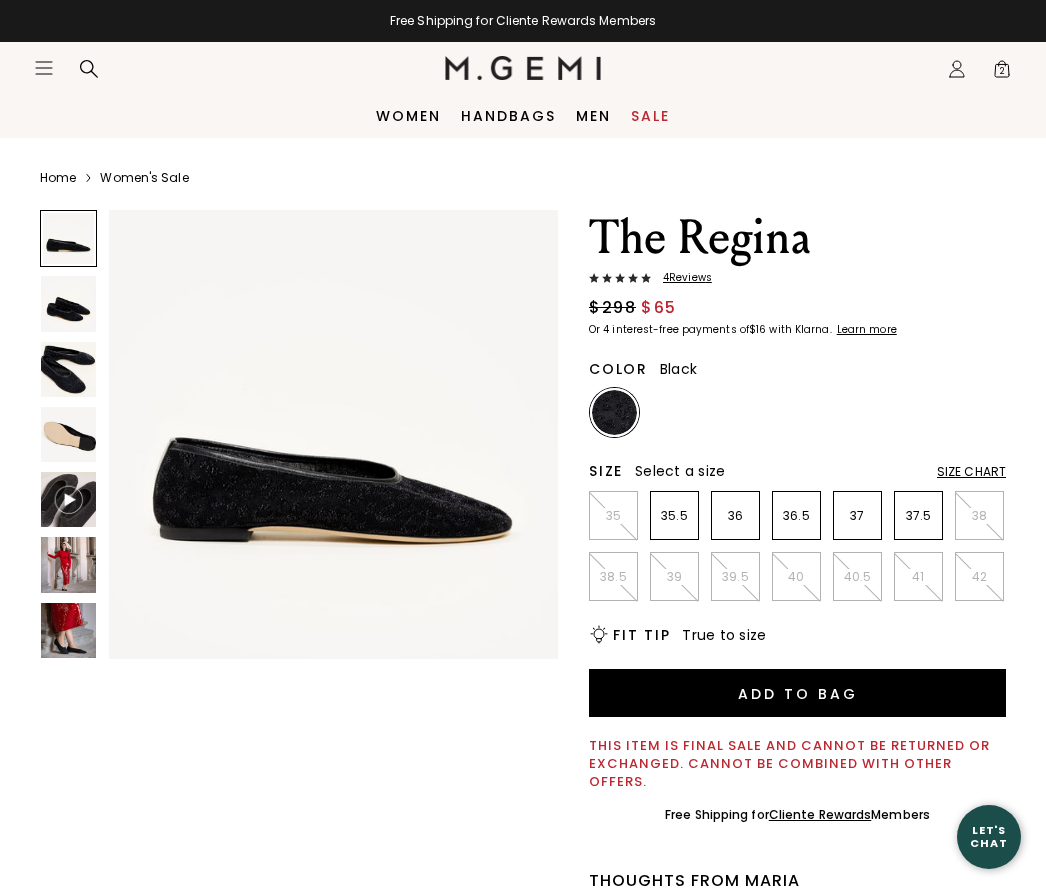 click on "2" at bounding box center (1002, 73) 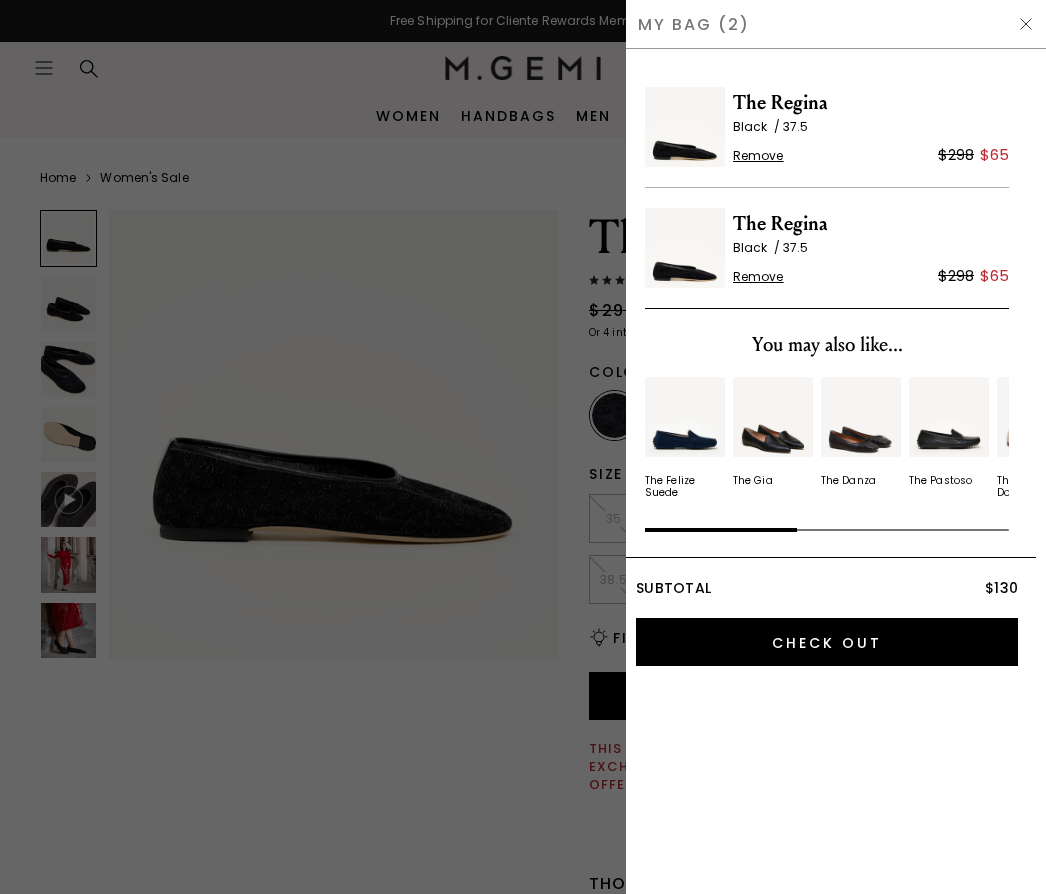click on "Remove $298 $65" at bounding box center (871, 151) 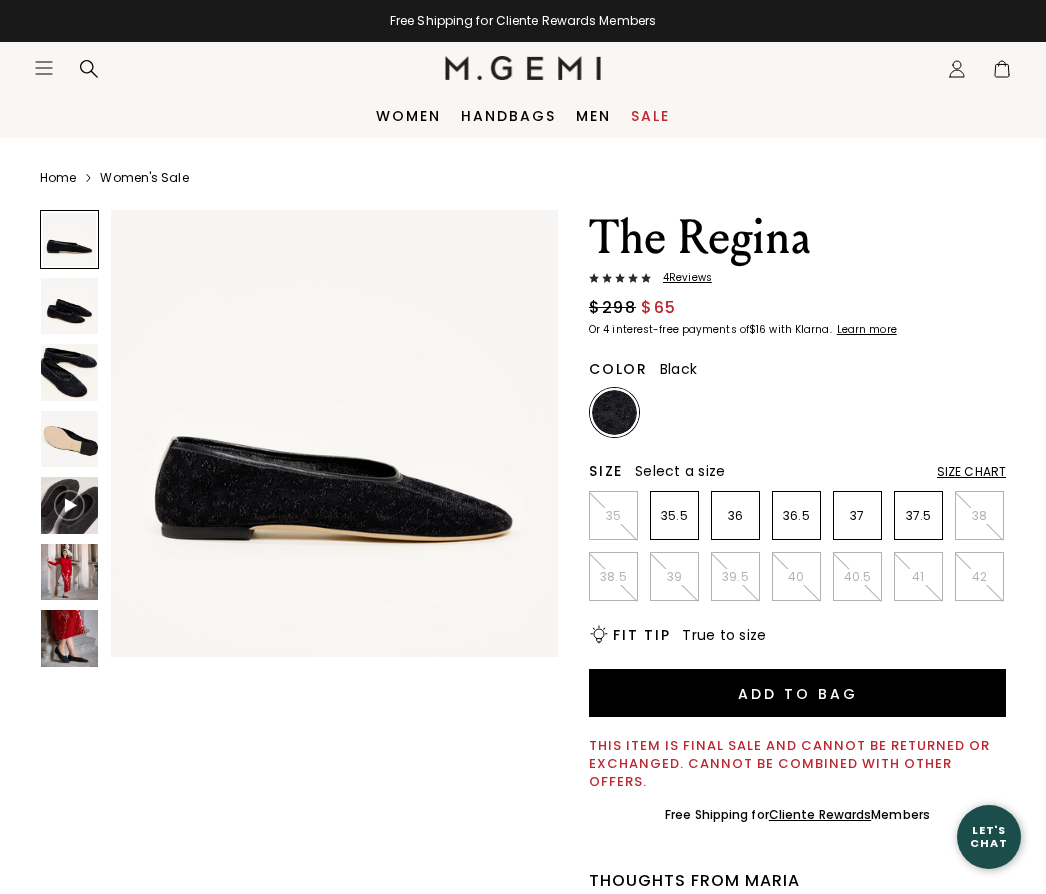 scroll, scrollTop: 0, scrollLeft: 0, axis: both 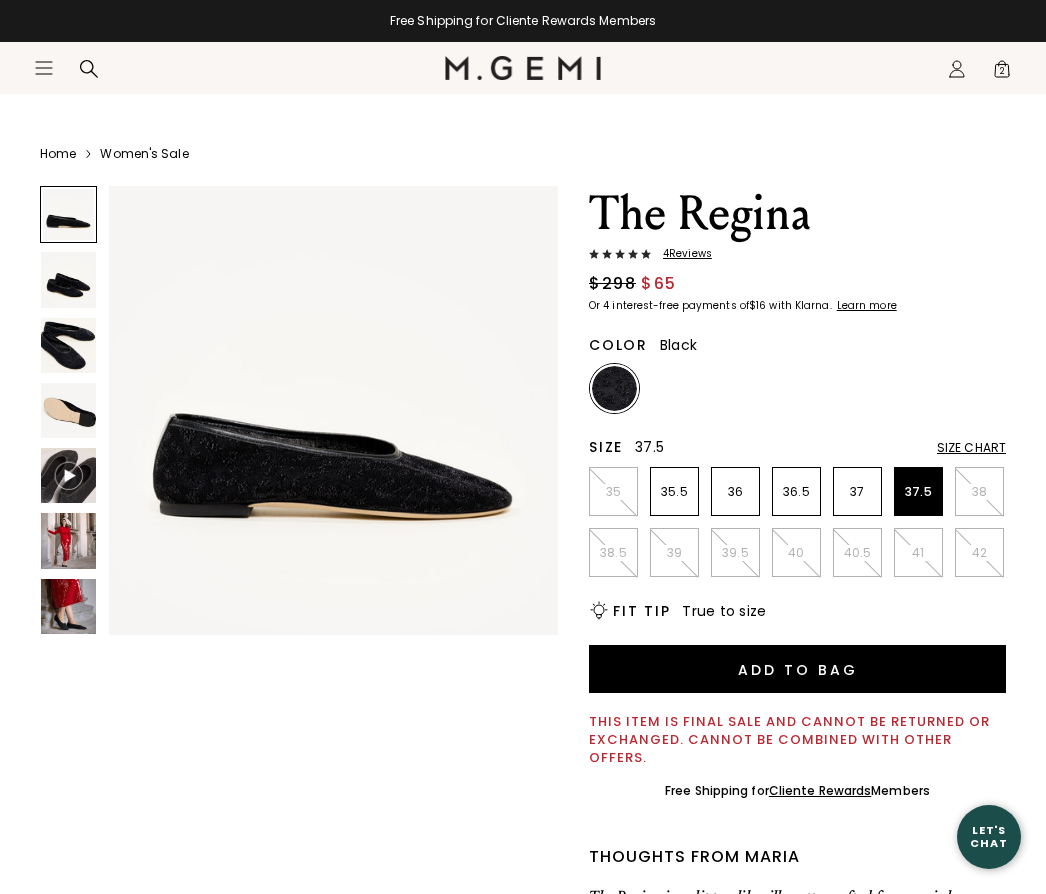 click on "37.5" at bounding box center (918, 492) 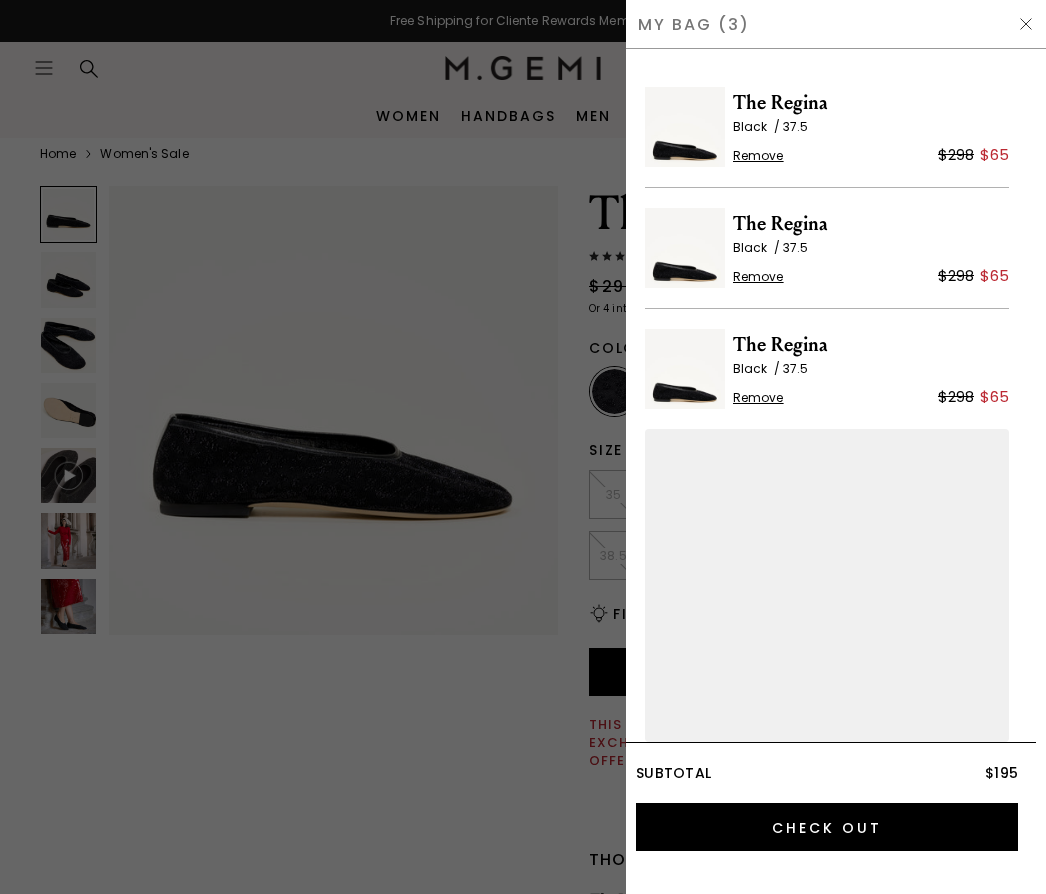 scroll, scrollTop: 0, scrollLeft: 0, axis: both 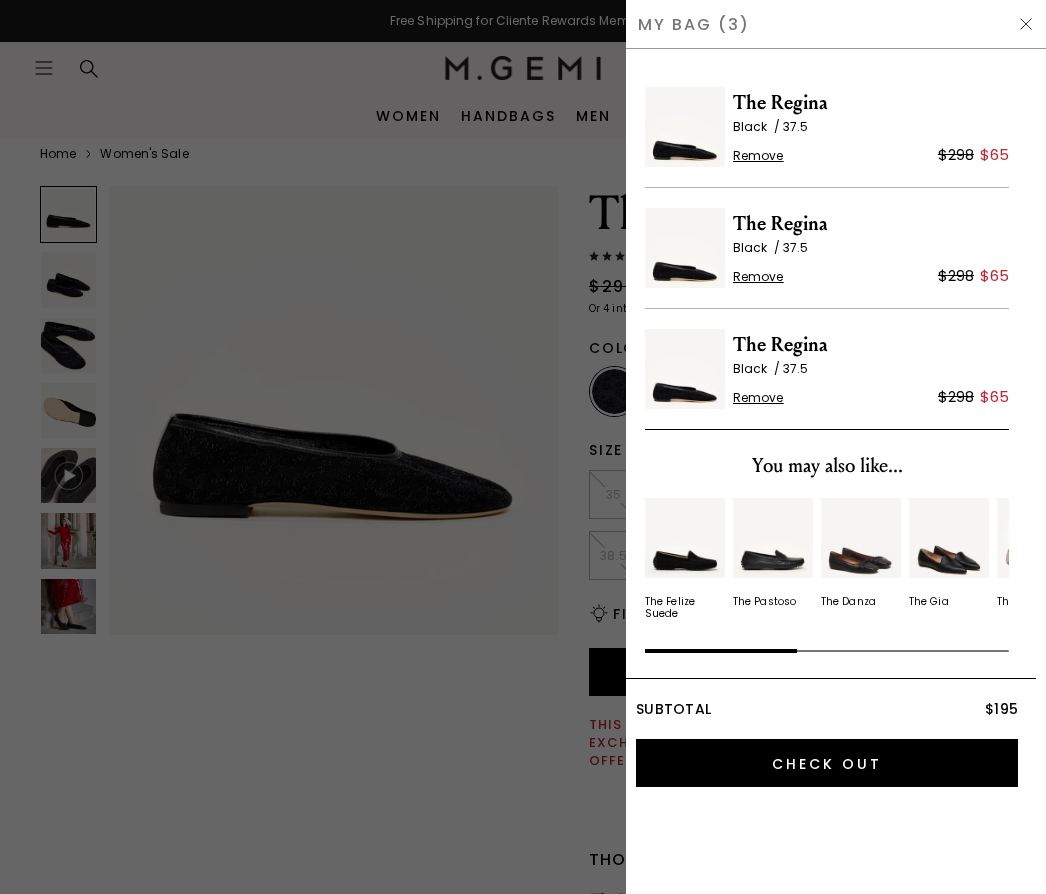 click on "Remove" at bounding box center [758, 156] 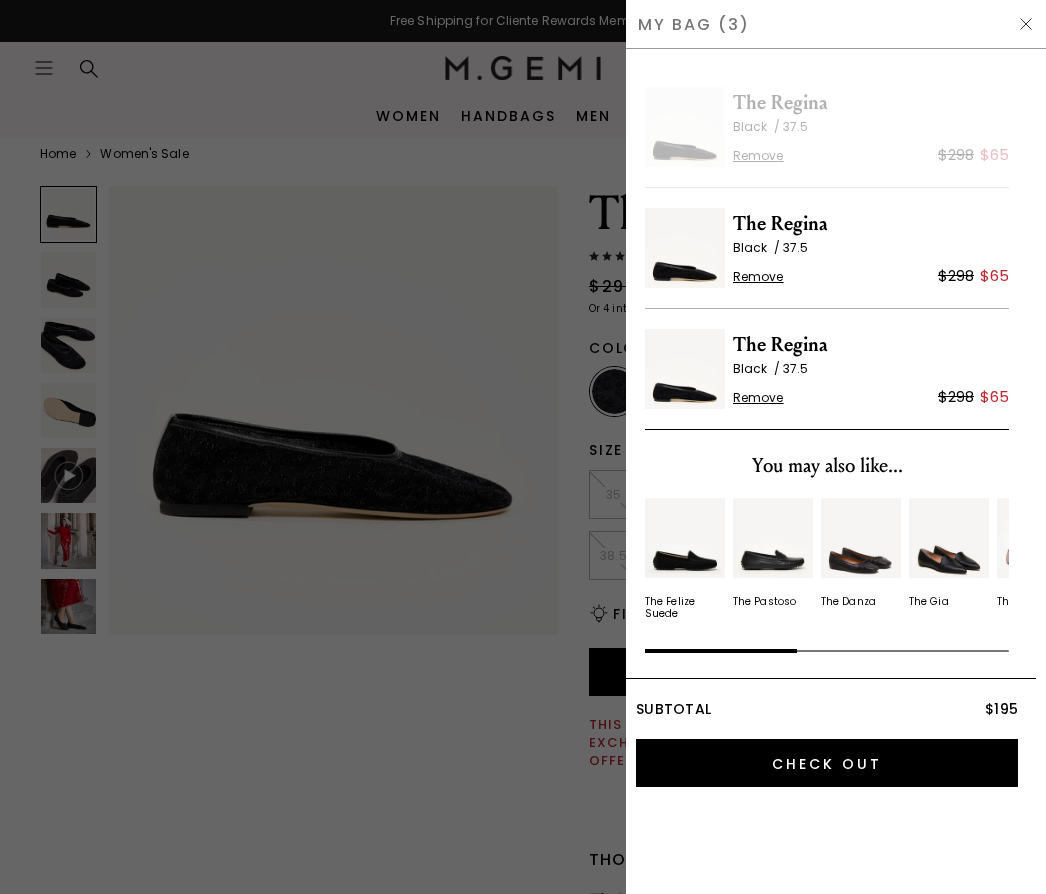 scroll, scrollTop: 0, scrollLeft: 0, axis: both 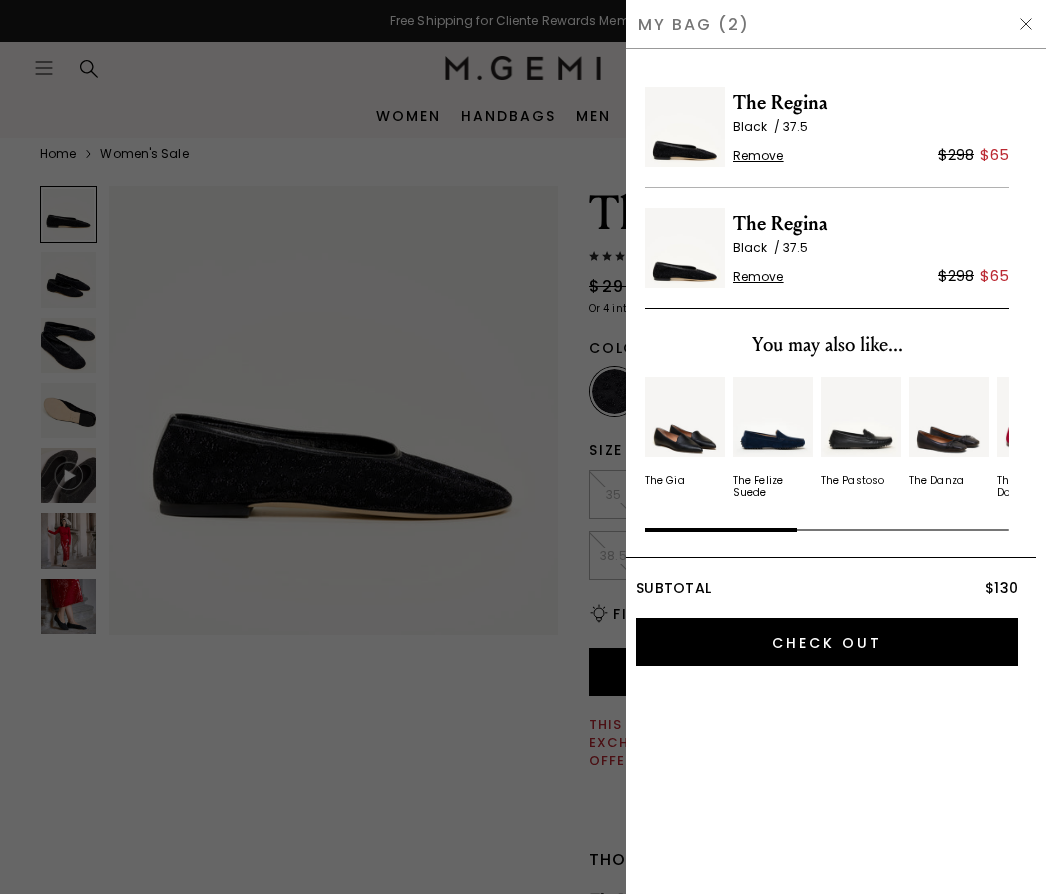 click on "Remove" at bounding box center [758, 156] 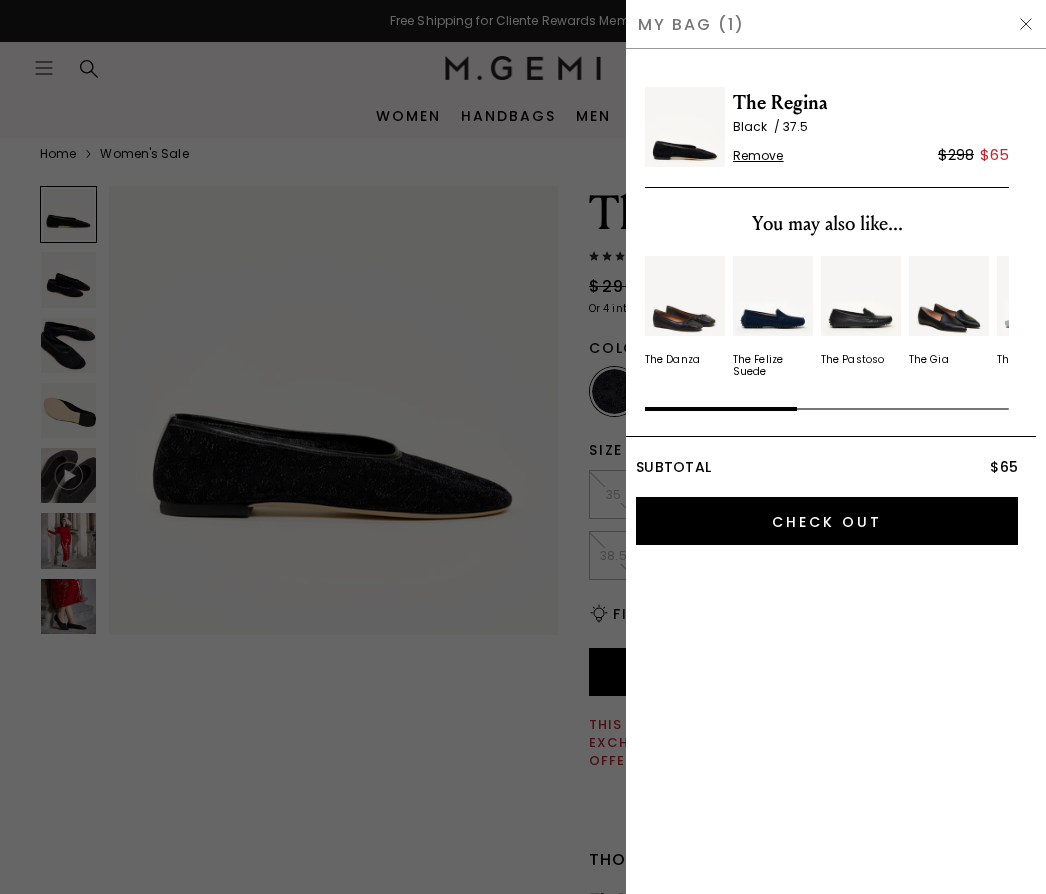 click on "Check Out" at bounding box center (827, 521) 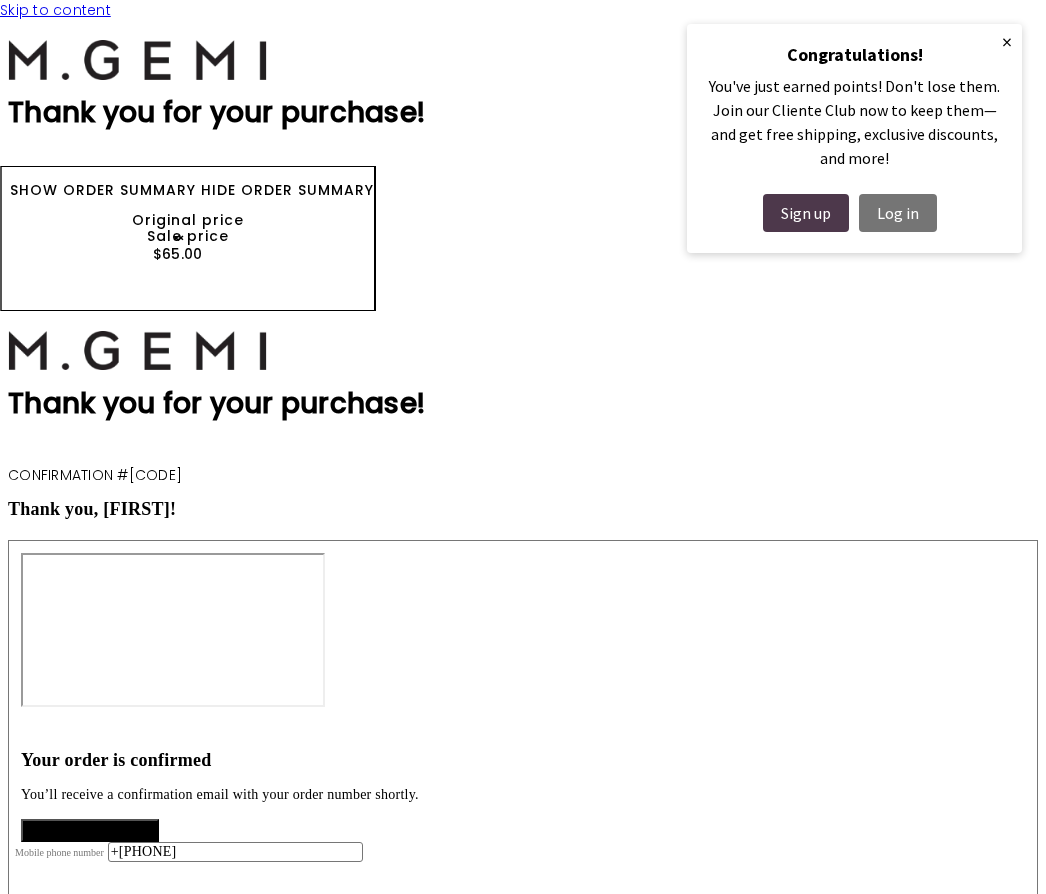 scroll, scrollTop: 0, scrollLeft: 0, axis: both 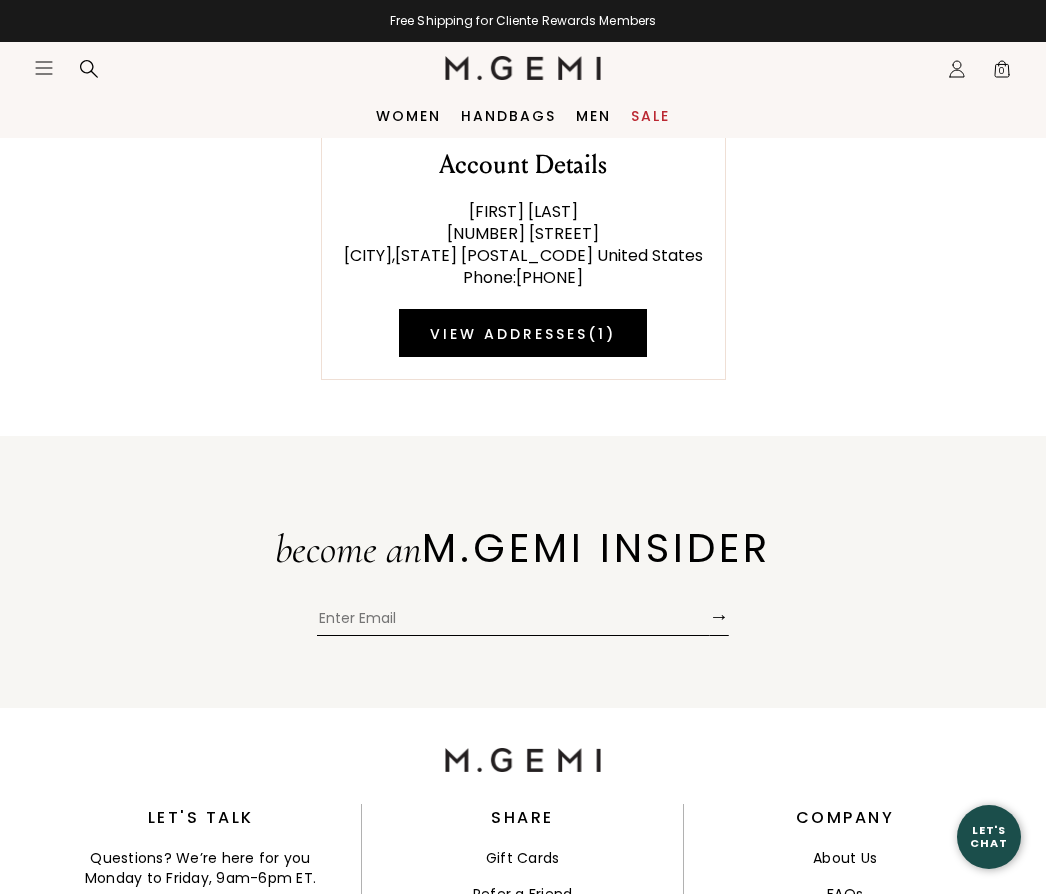 click at bounding box center (513, 621) 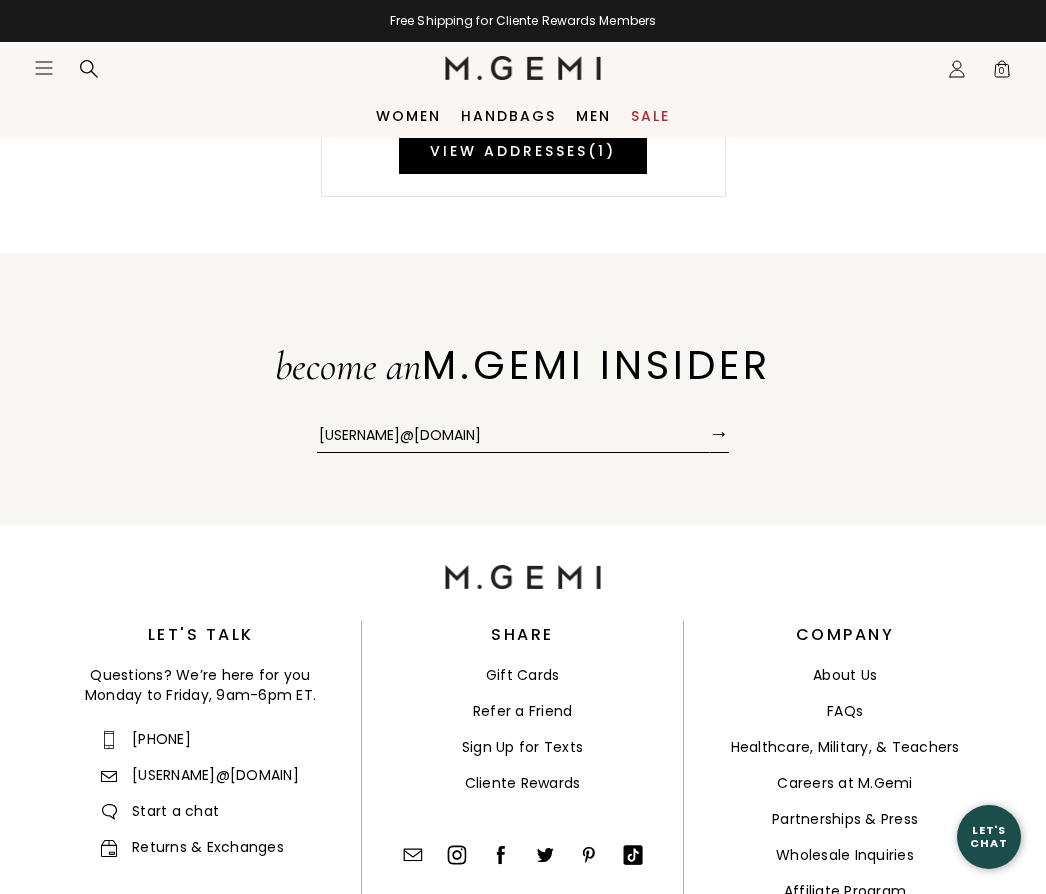 scroll, scrollTop: 215, scrollLeft: 0, axis: vertical 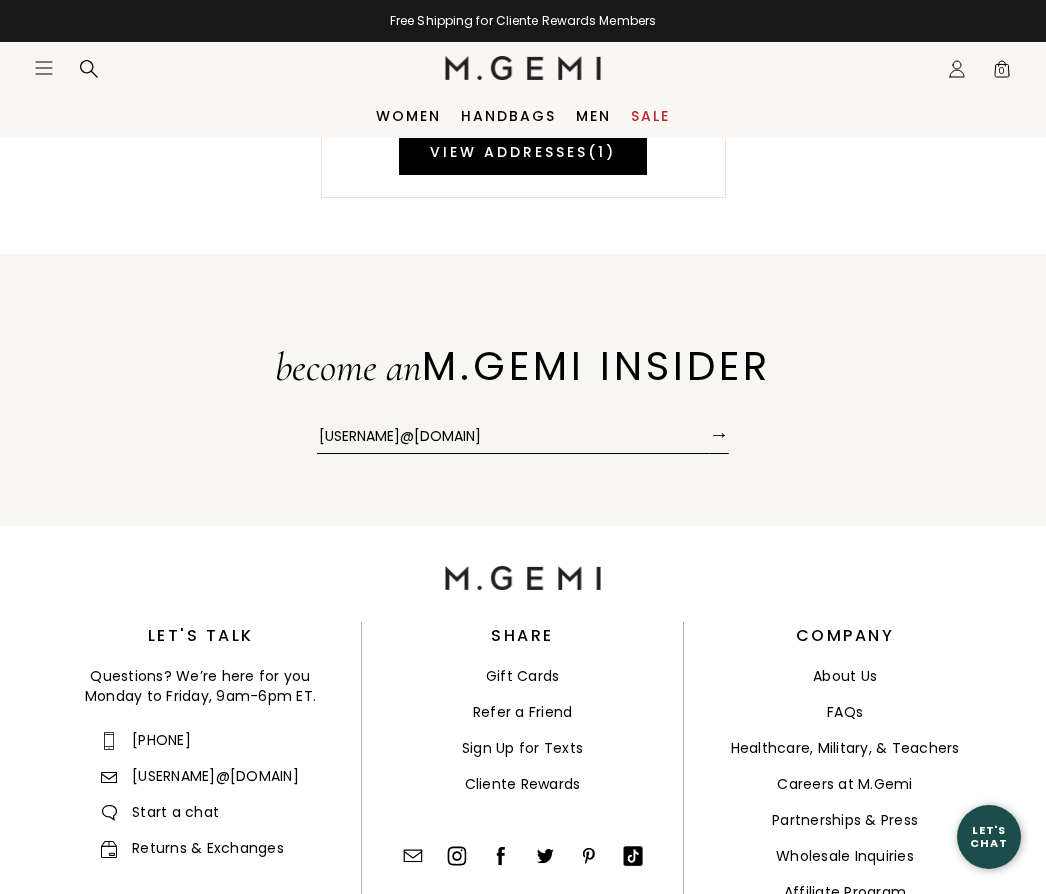 click on "→" at bounding box center (719, 434) 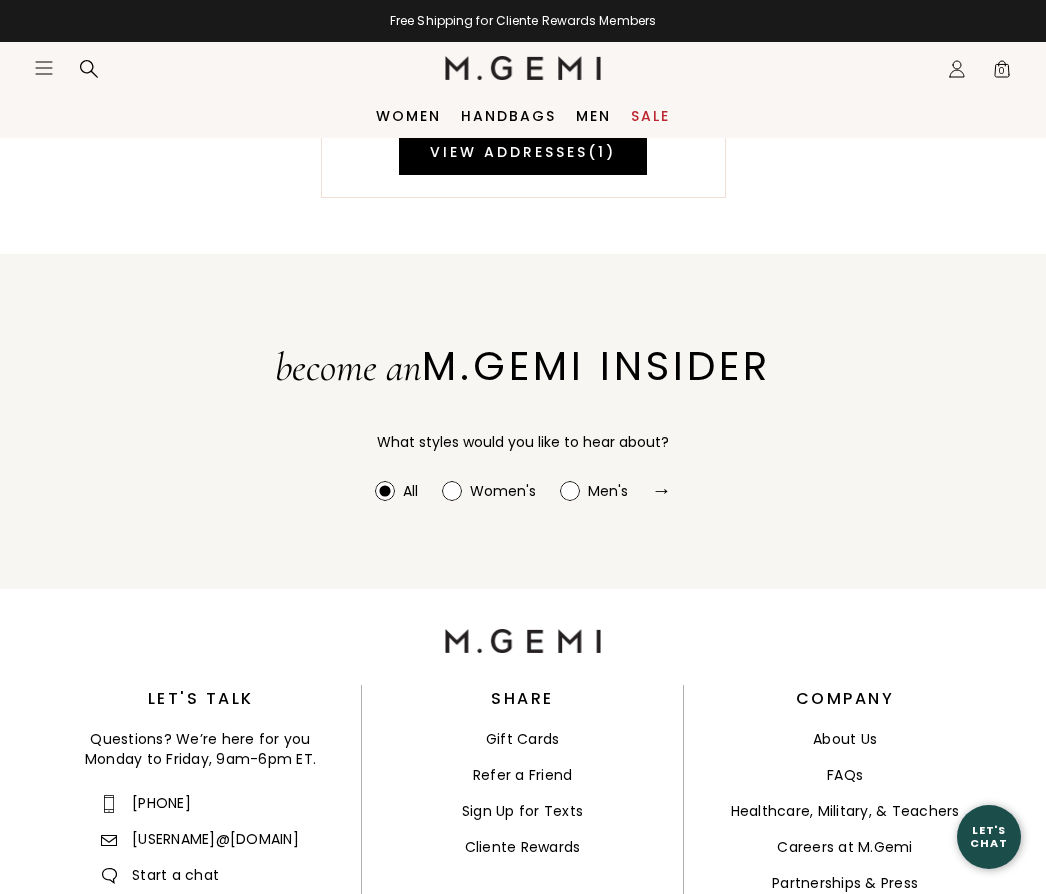 click at bounding box center [452, 491] 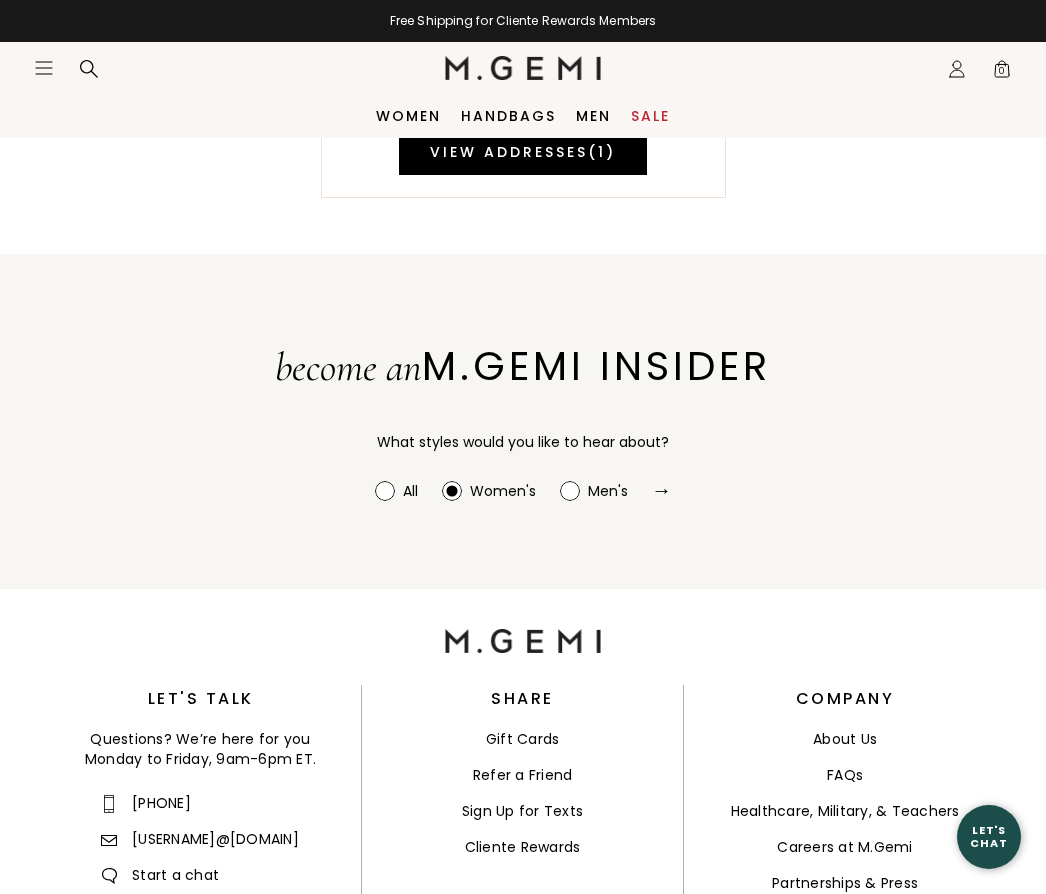 click on "become an  M.GEMI INSIDER What styles would you like to hear about? All Women's Men's →" at bounding box center [523, 421] 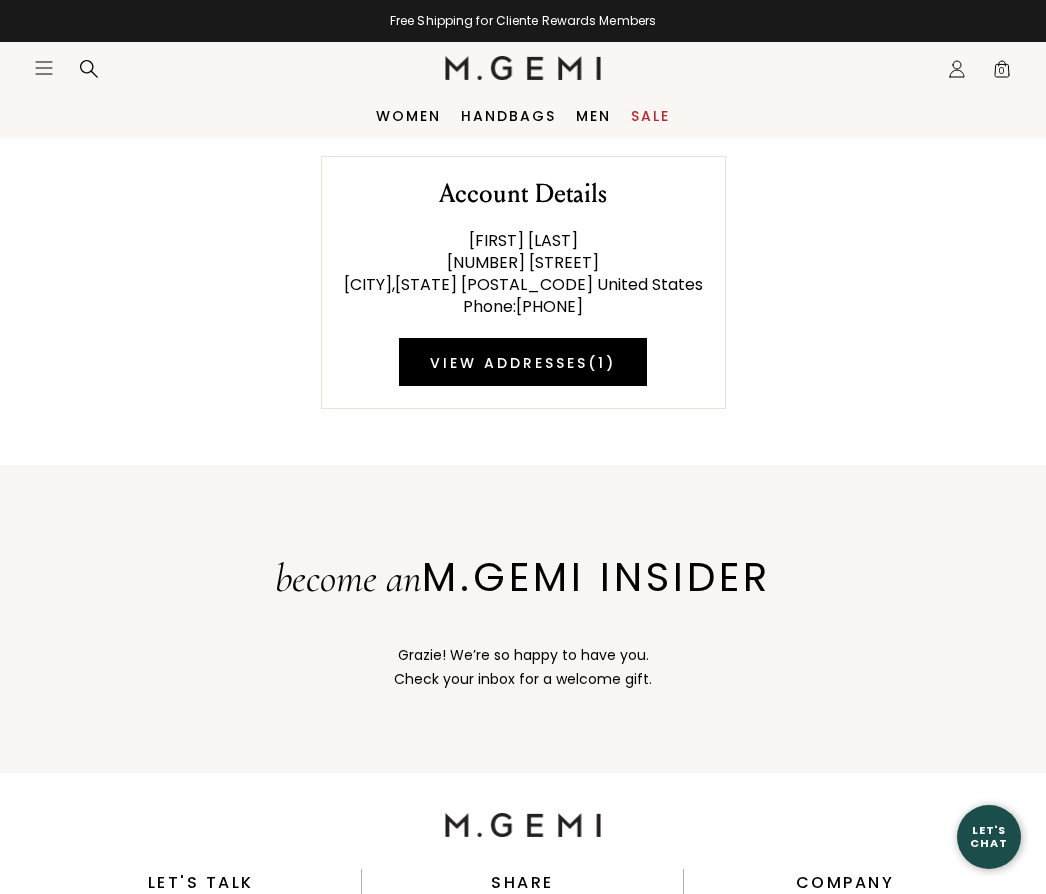 scroll, scrollTop: 0, scrollLeft: 0, axis: both 